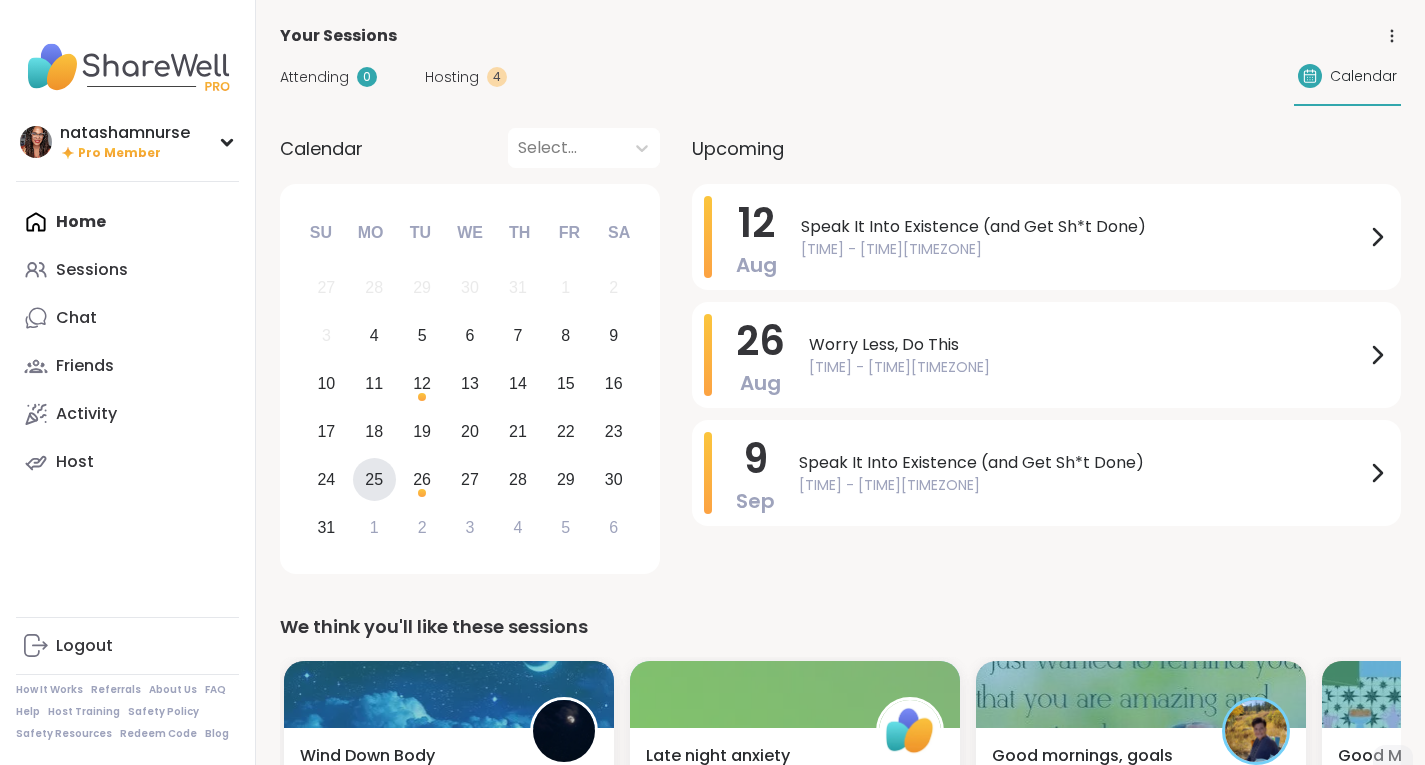 scroll, scrollTop: 0, scrollLeft: 0, axis: both 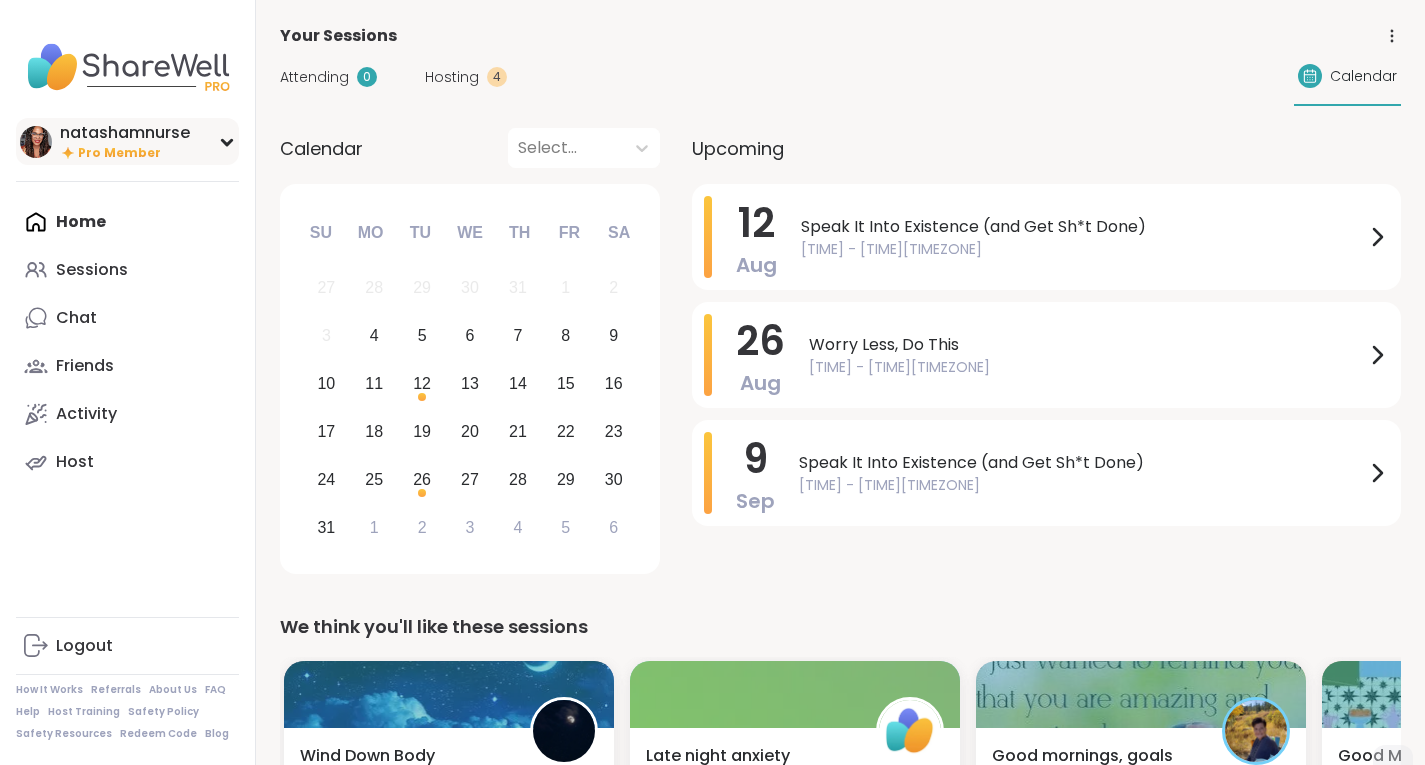 click on "[USERNAME] Pro Member" at bounding box center (127, 141) 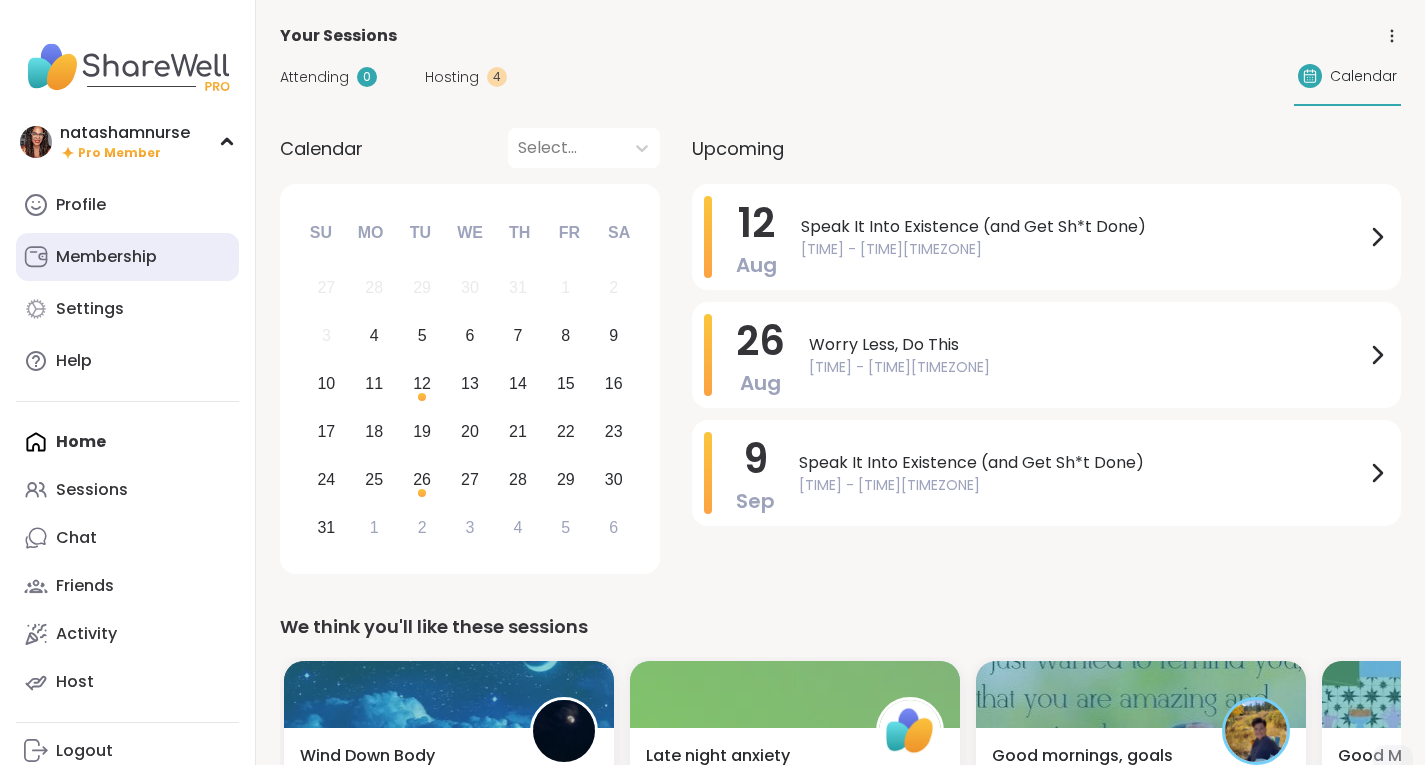 click on "Membership" at bounding box center (127, 257) 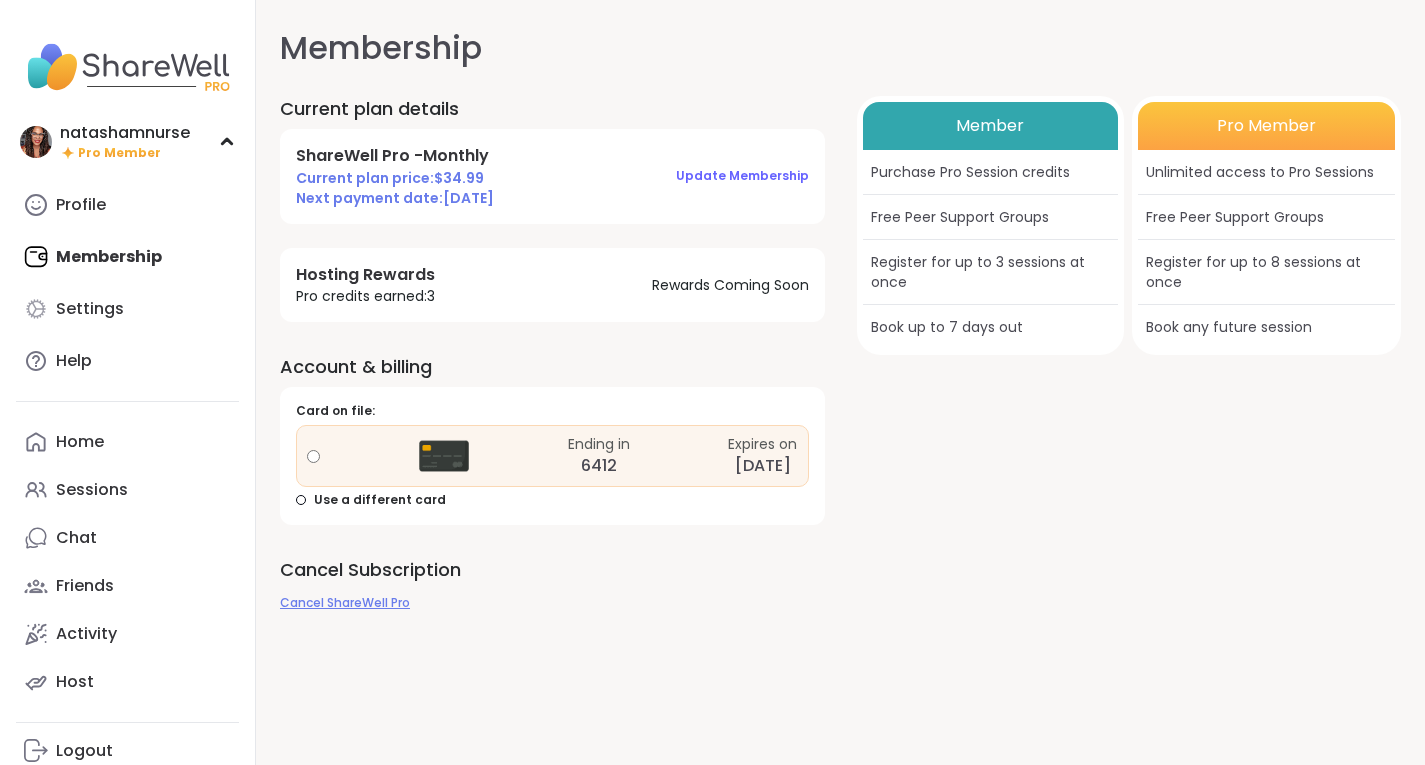 click on "Cancel ShareWell Pro" at bounding box center (345, 602) 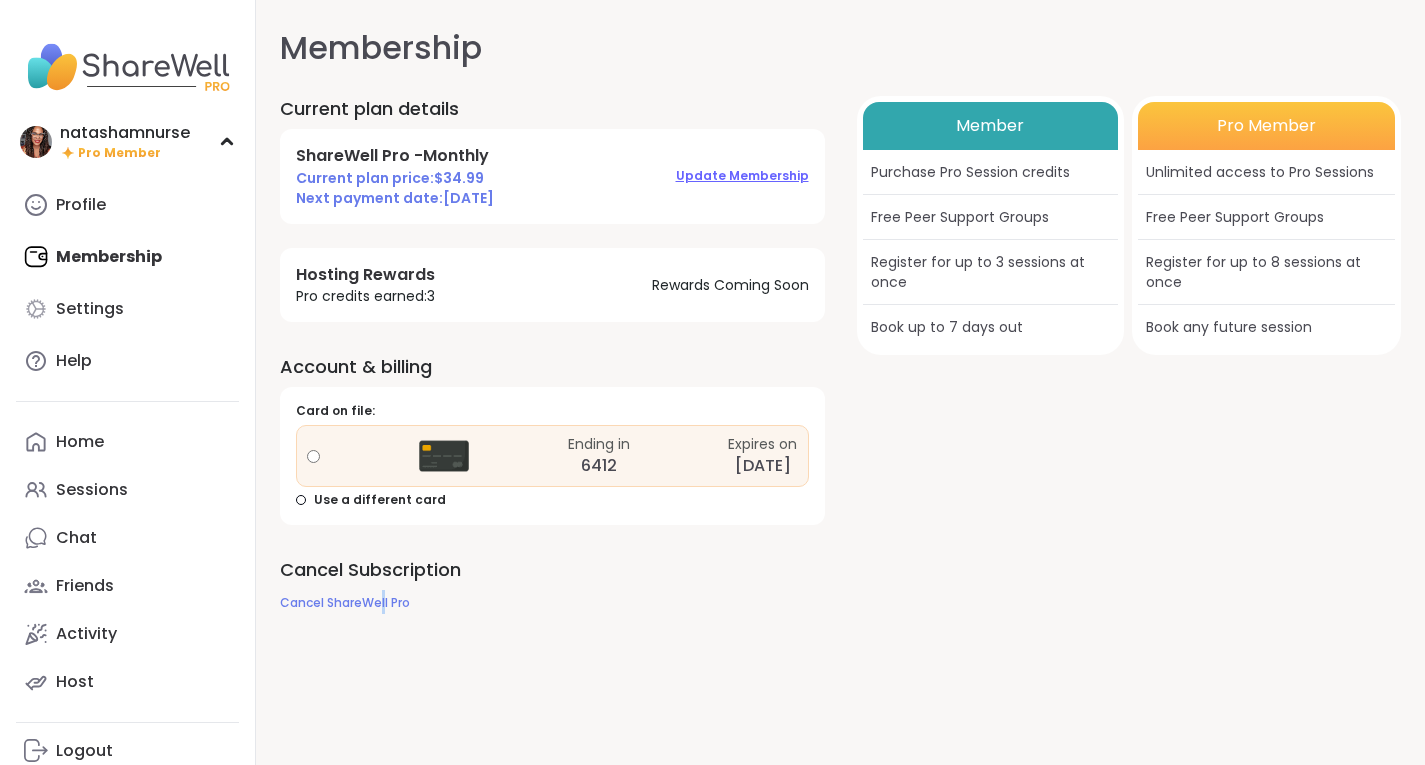 click on "Update Membership" at bounding box center (742, 175) 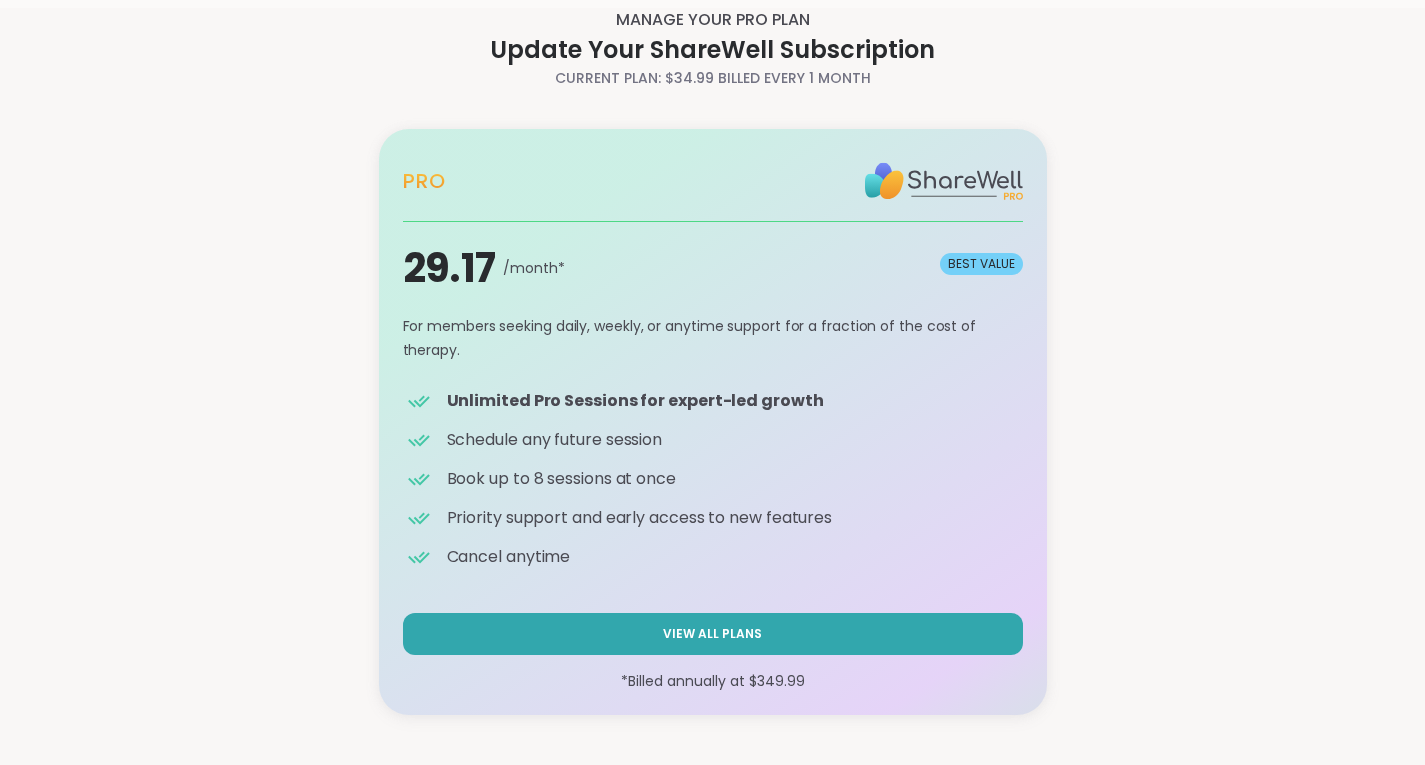 scroll, scrollTop: 48, scrollLeft: 0, axis: vertical 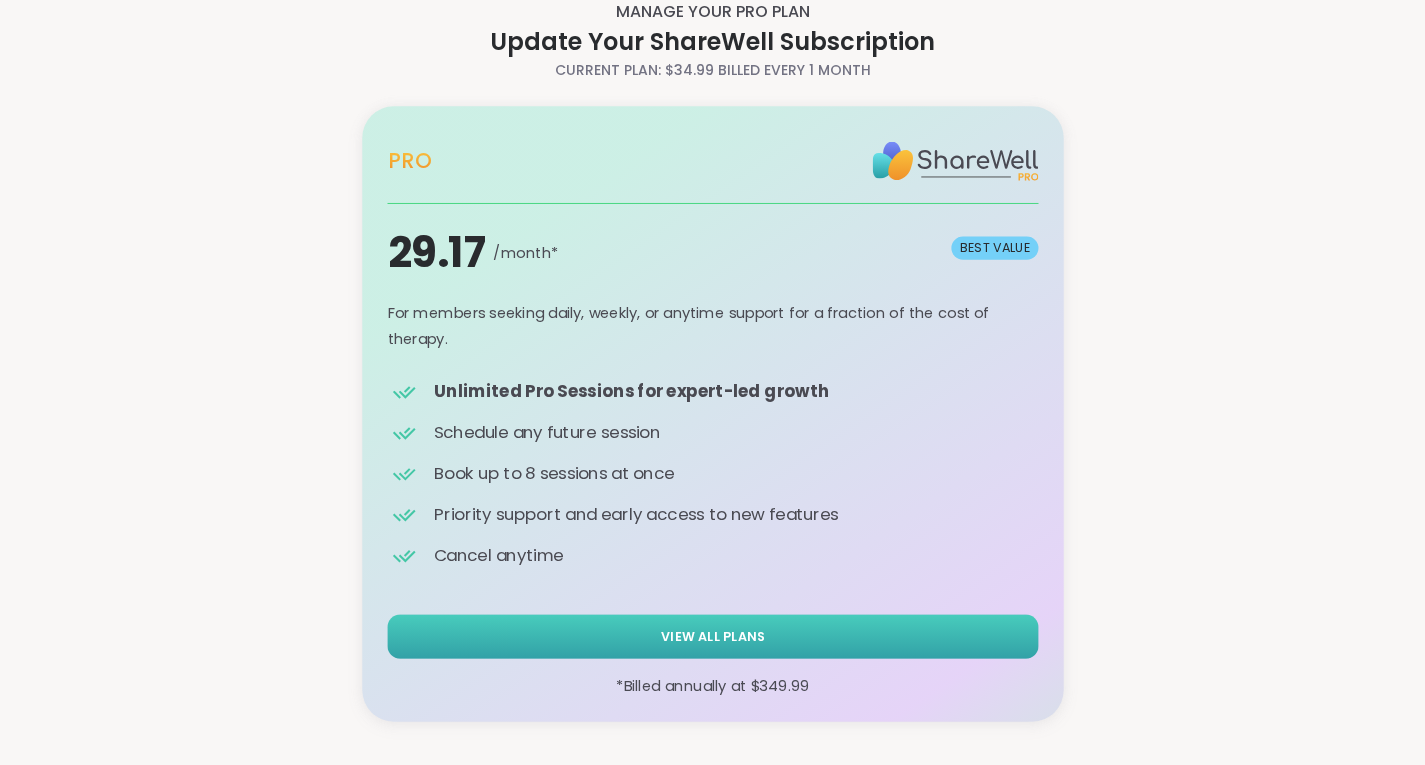 click on "View All Plans" at bounding box center (712, 636) 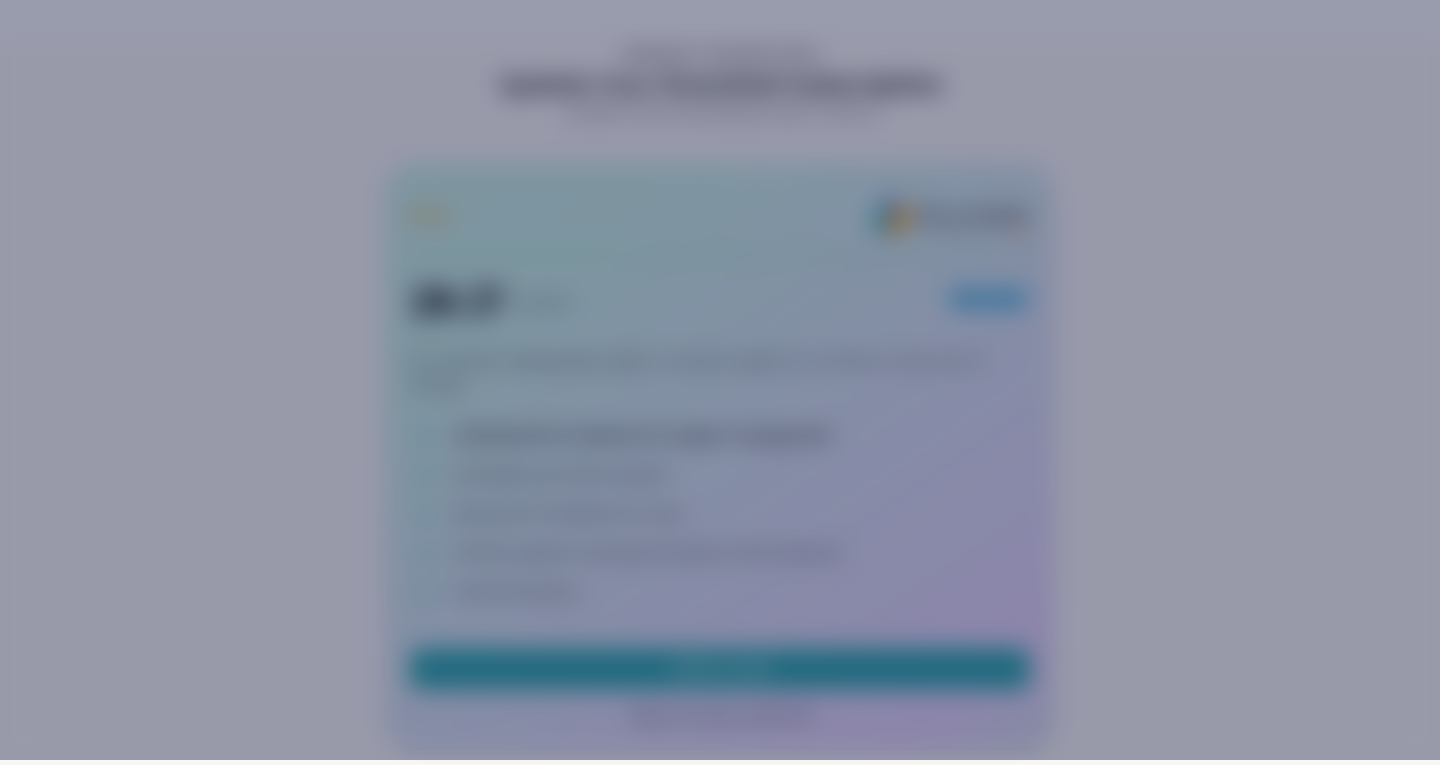 scroll, scrollTop: 0, scrollLeft: 0, axis: both 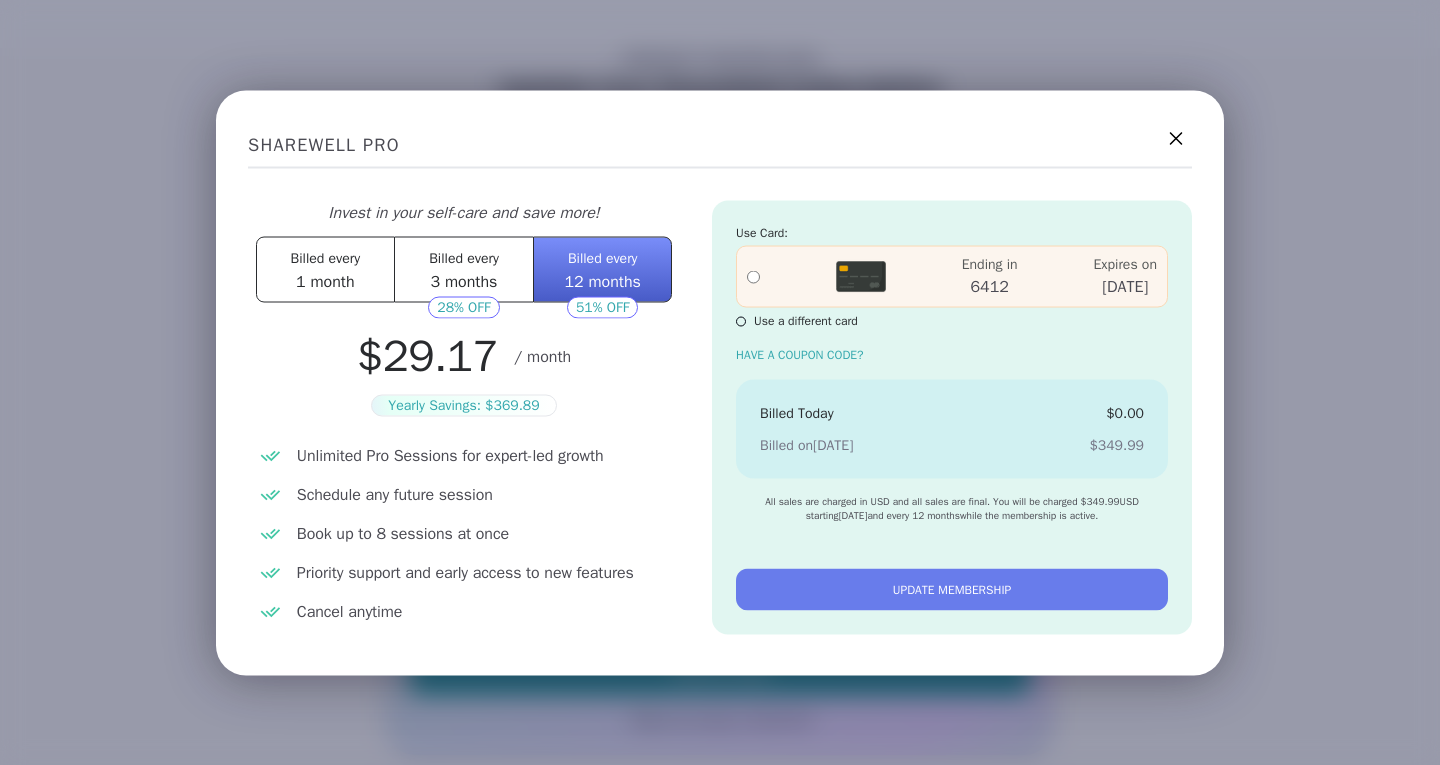 click 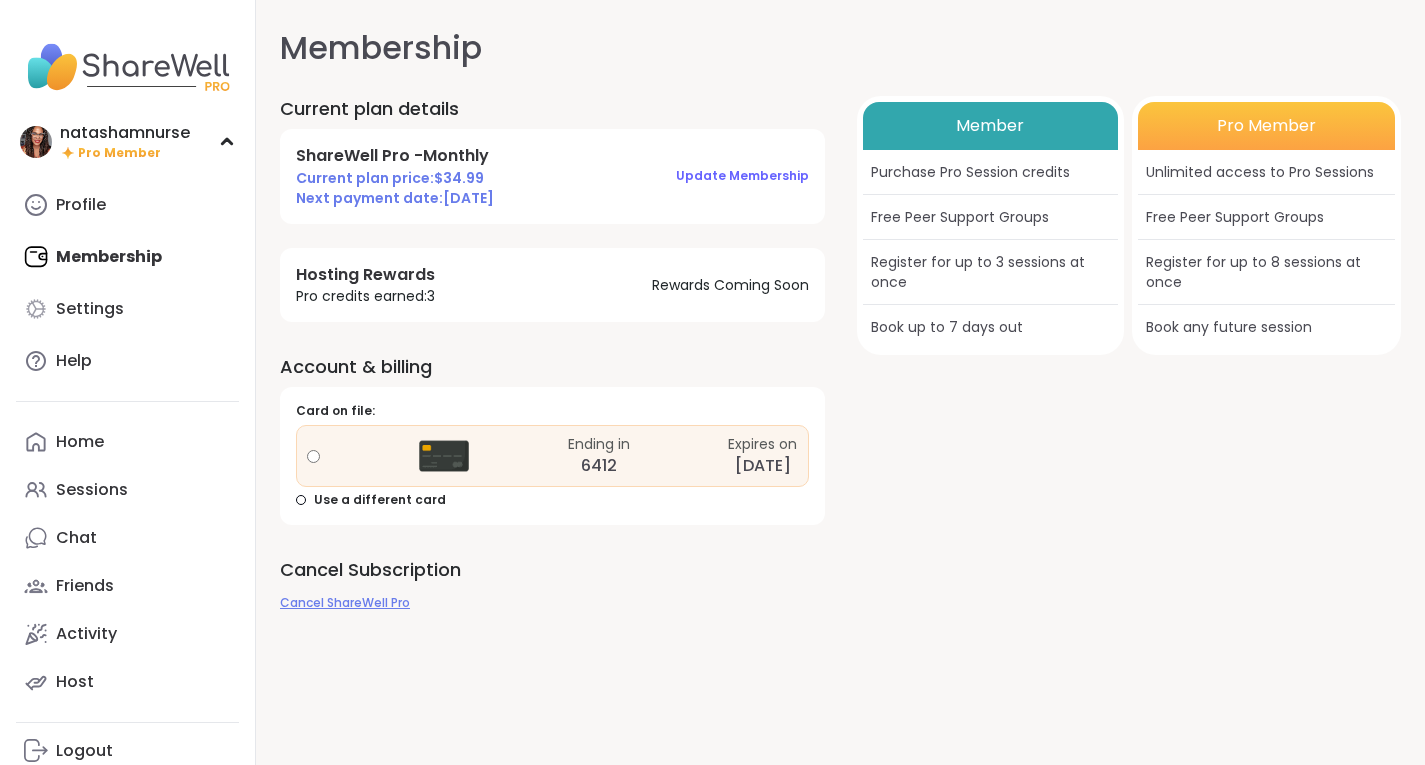 click on "Cancel ShareWell Pro" at bounding box center [345, 602] 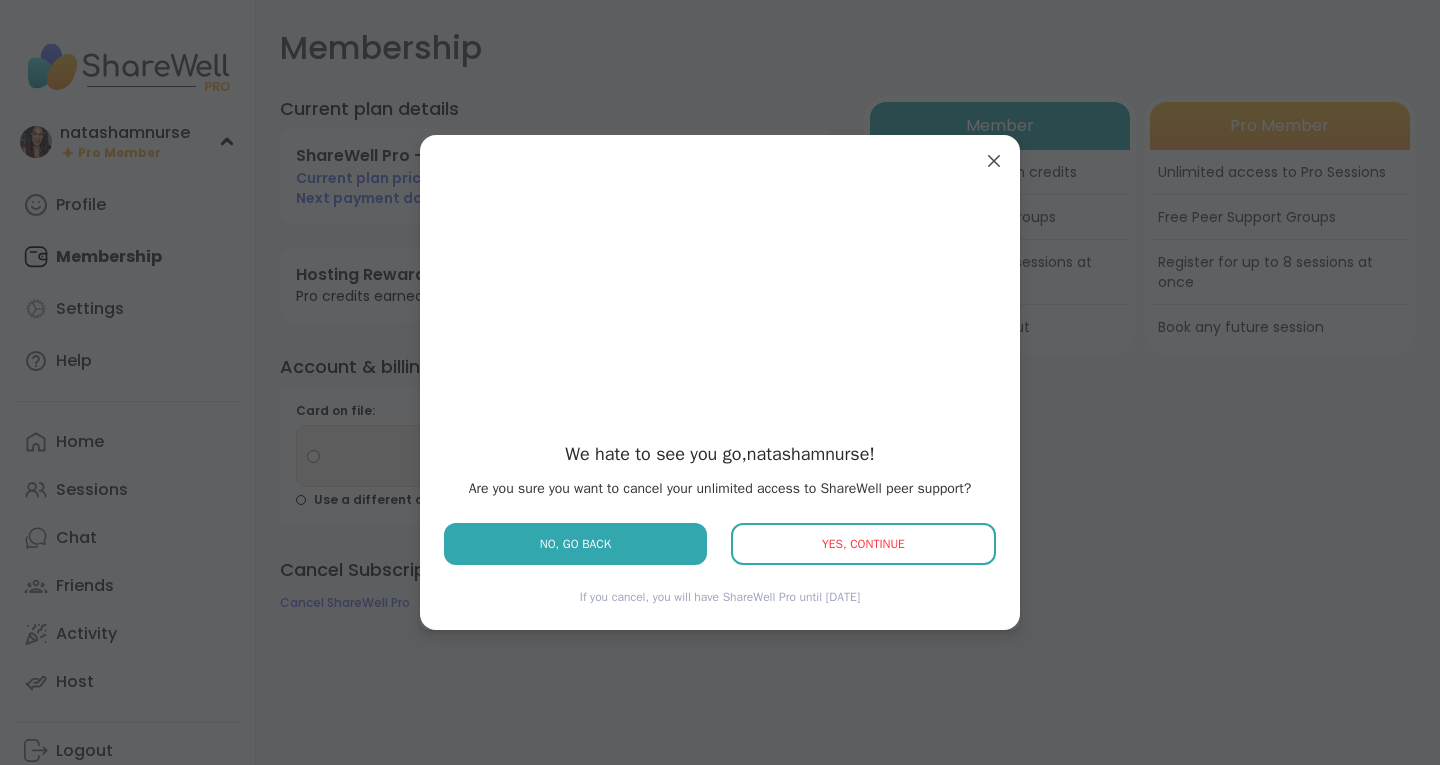 click on "Yes, Continue" at bounding box center [863, 544] 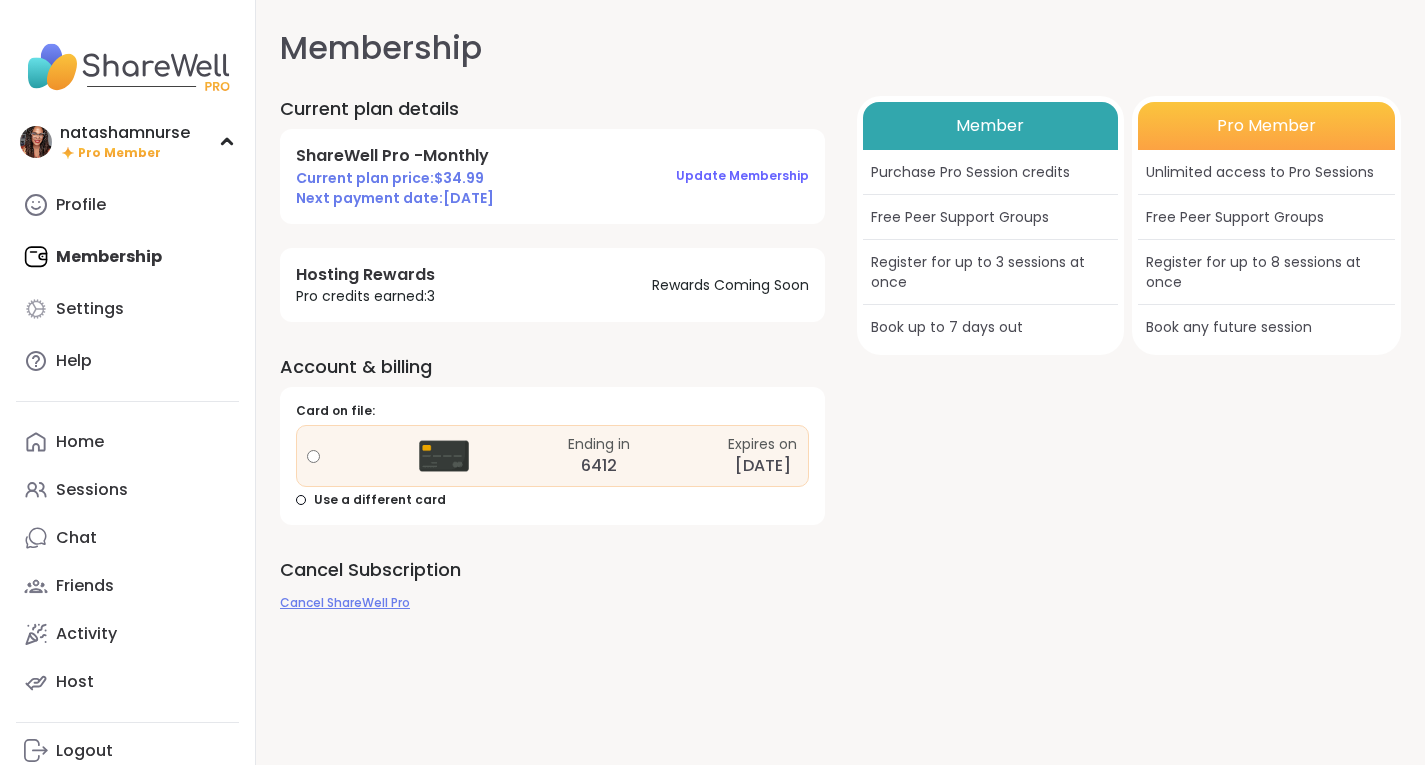 click on "Cancel ShareWell Pro" at bounding box center (345, 602) 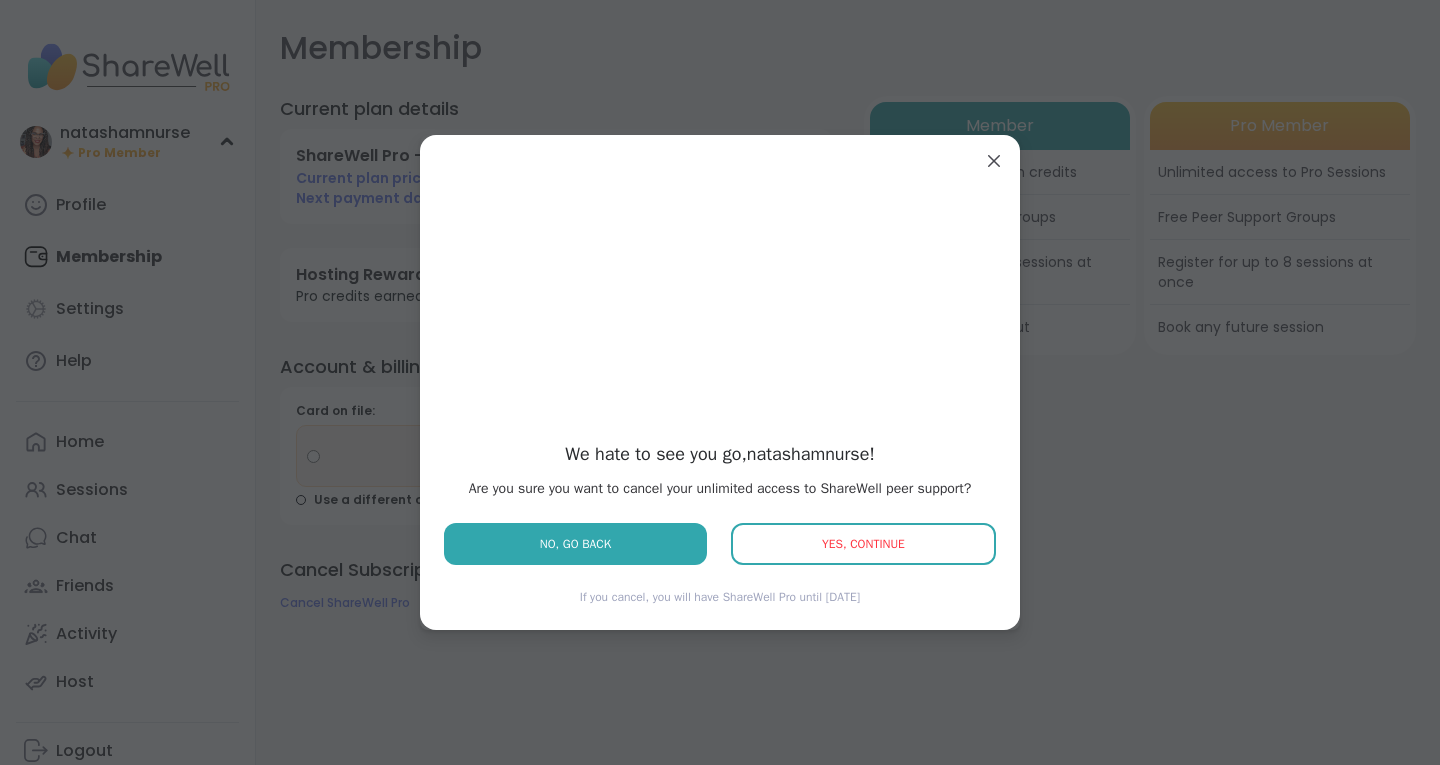 click on "Yes, Continue" at bounding box center [863, 544] 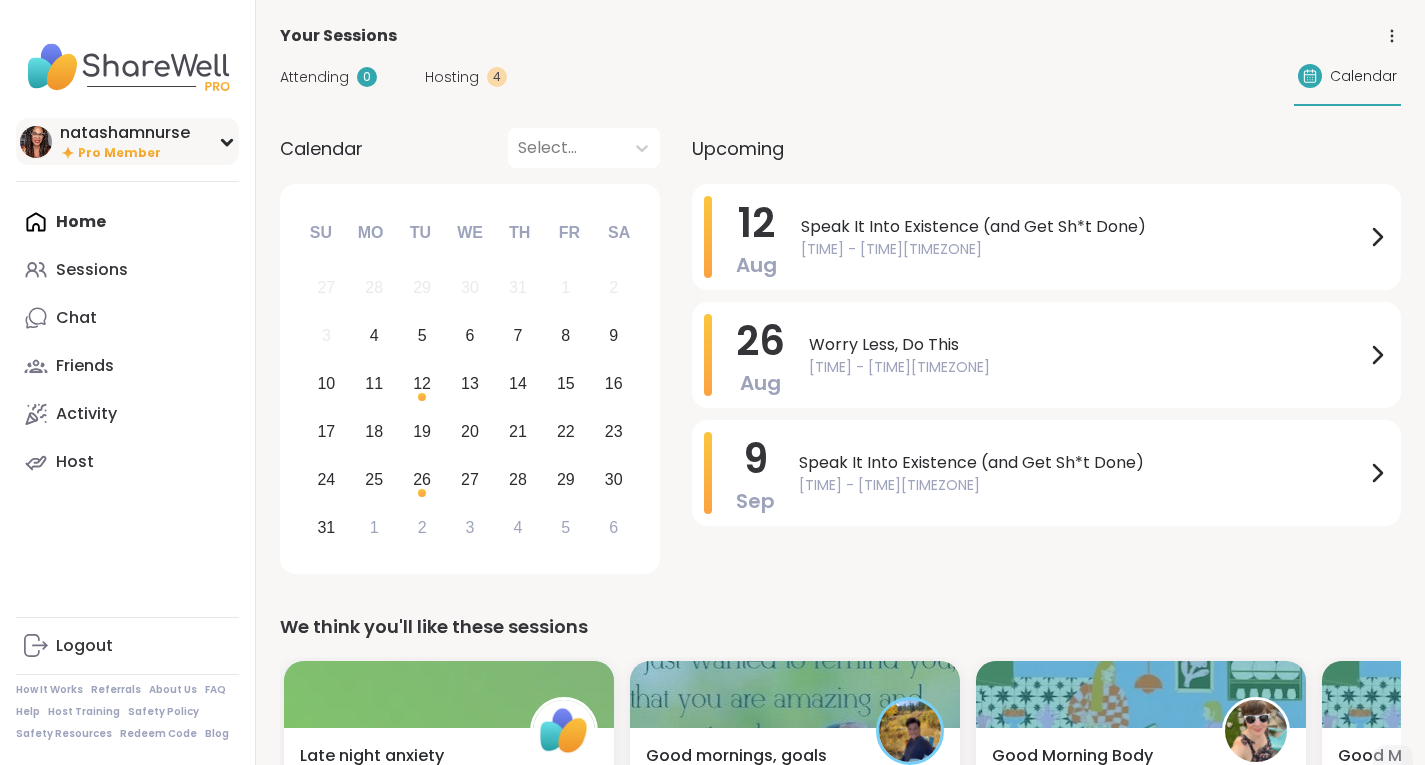 scroll, scrollTop: 0, scrollLeft: 0, axis: both 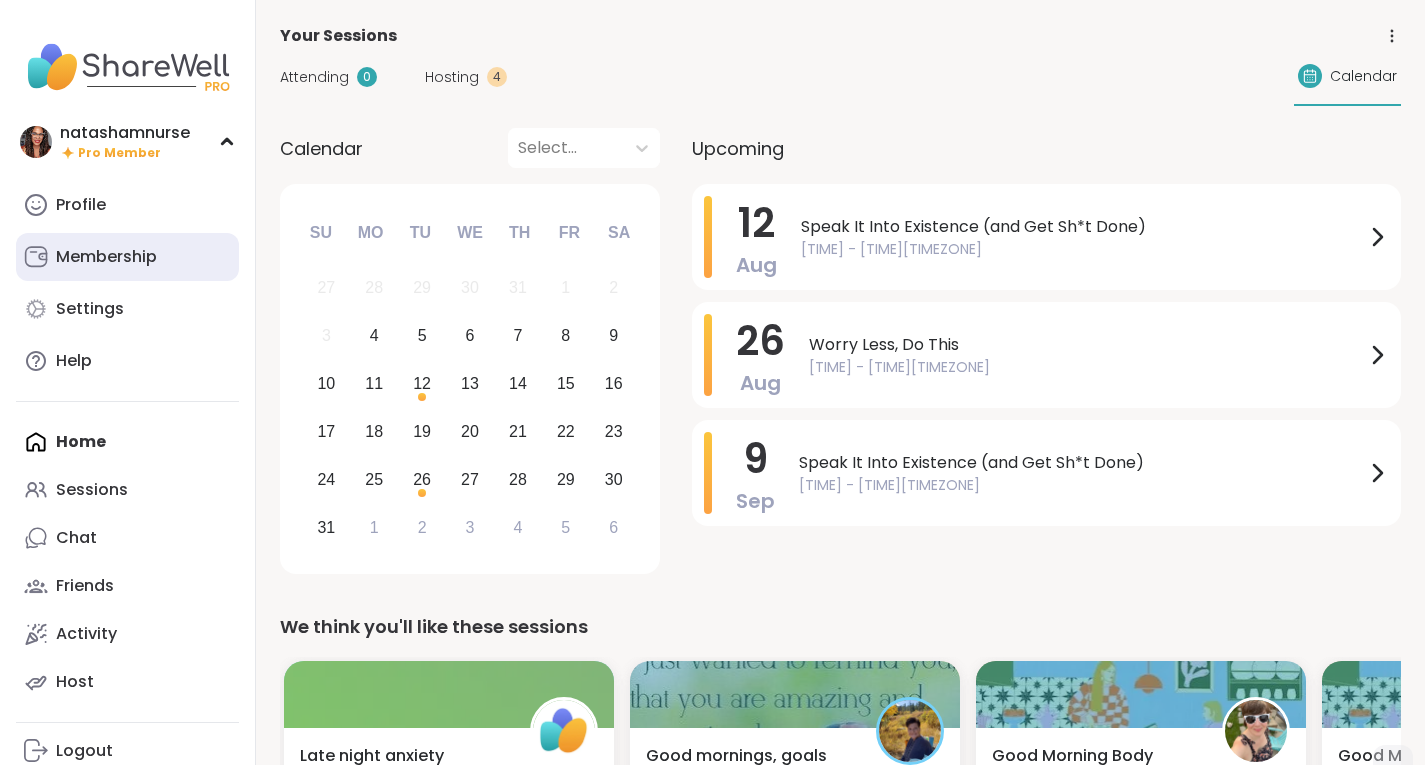 click on "Membership" at bounding box center (106, 257) 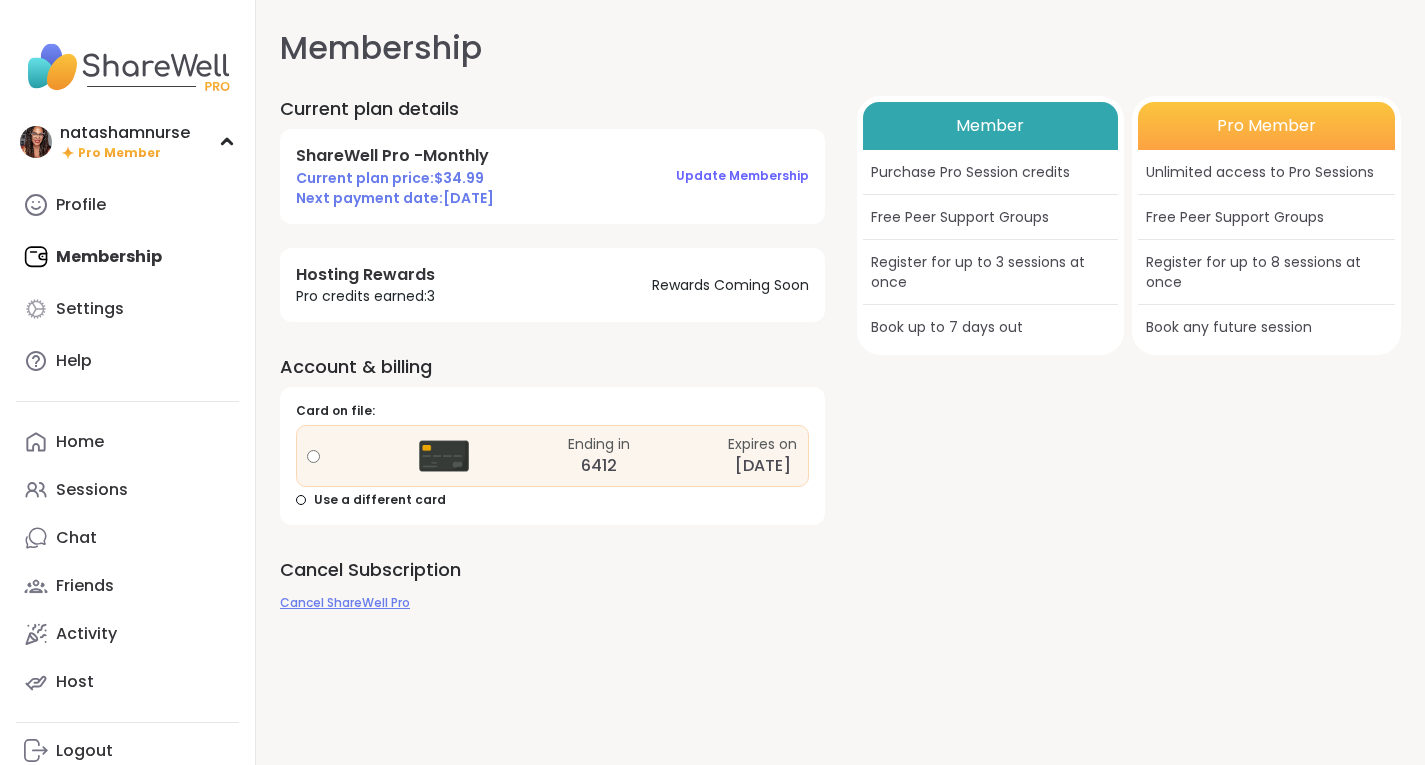 click on "Cancel ShareWell Pro" at bounding box center (345, 602) 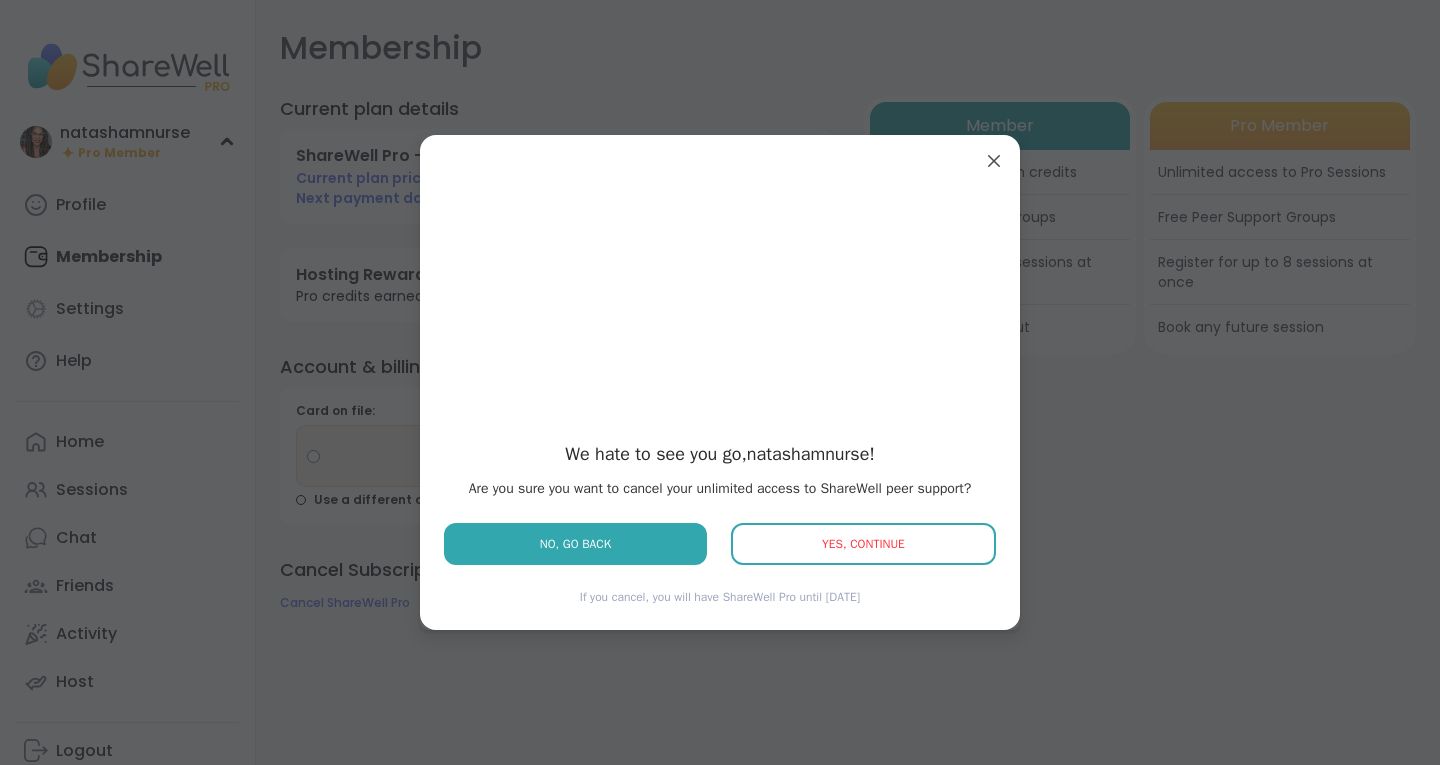 click on "Yes, Continue" at bounding box center (863, 544) 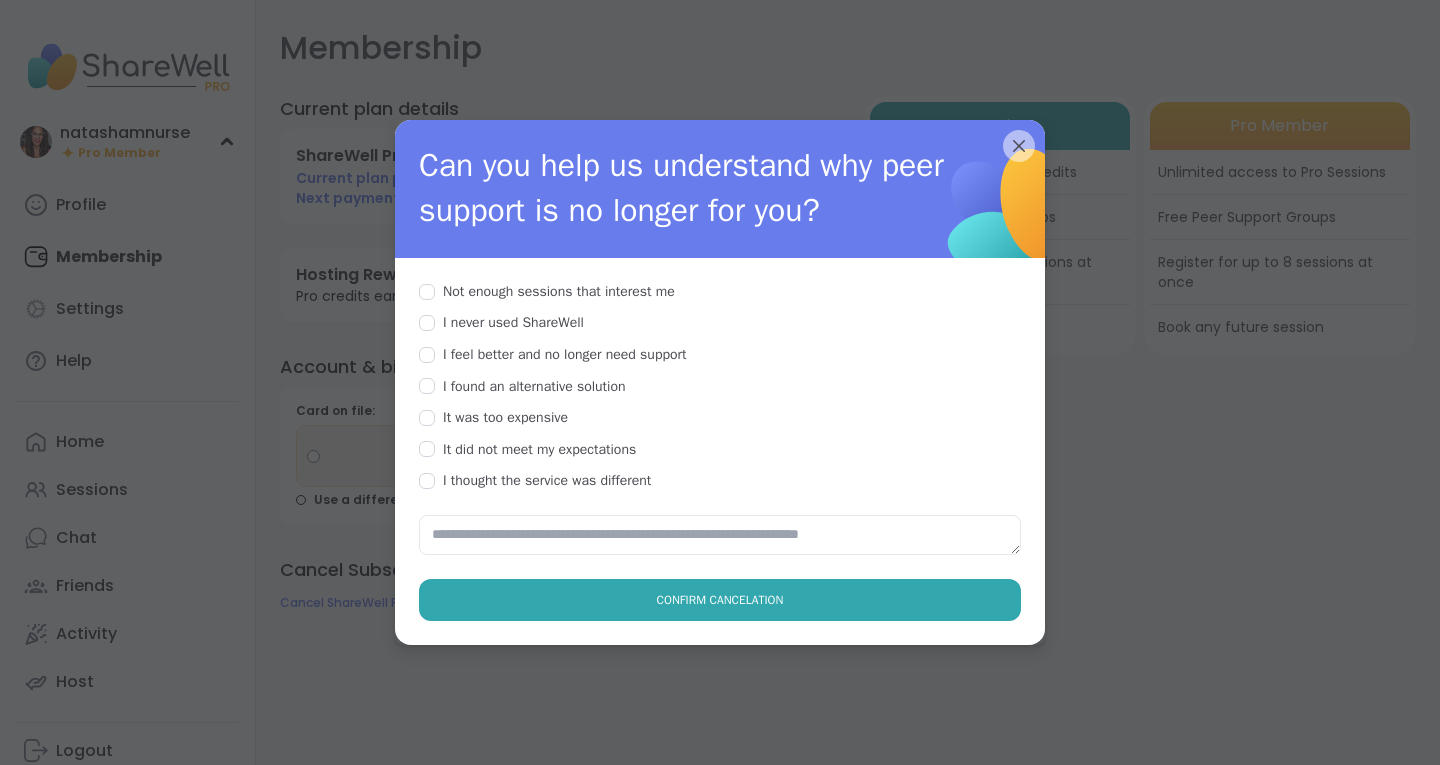 click on "I found an alternative solution" at bounding box center (534, 387) 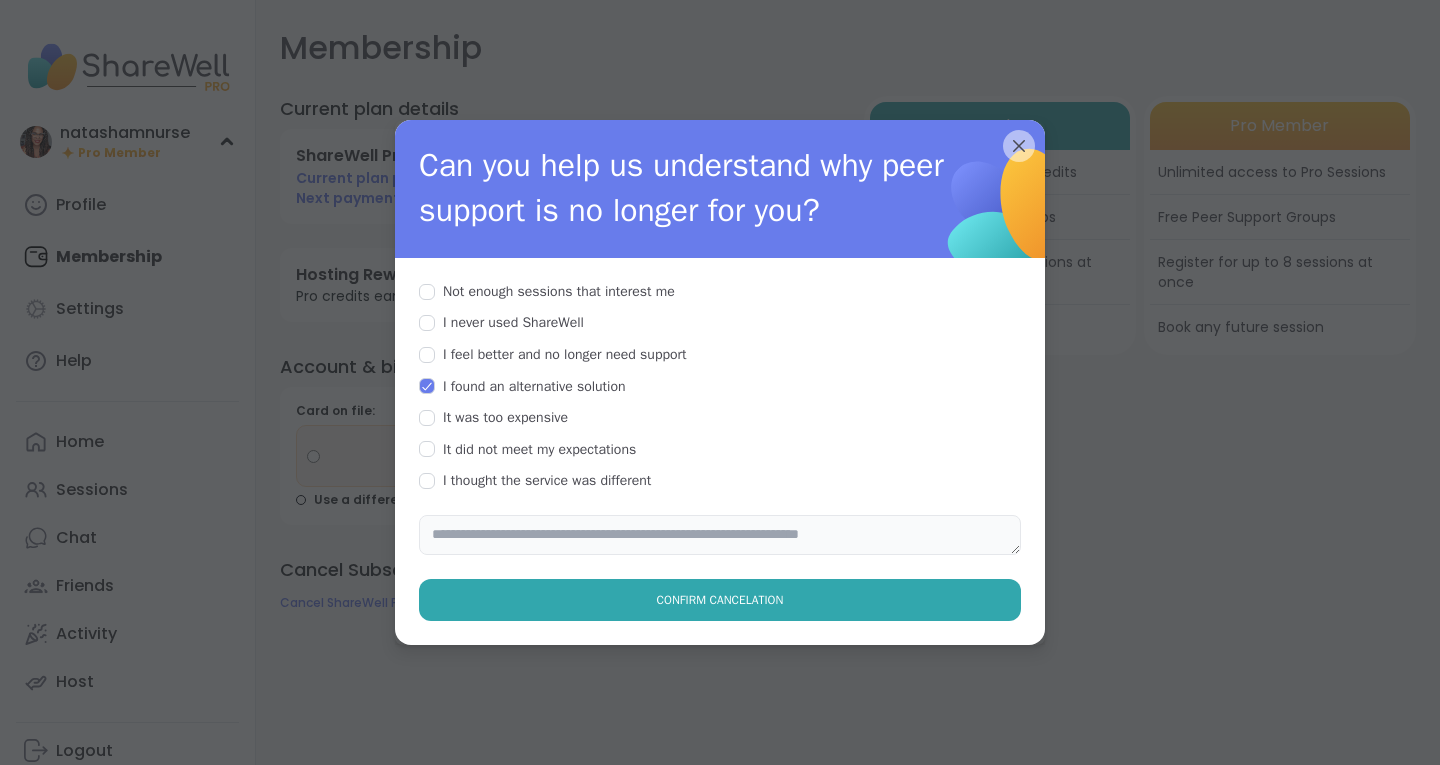 click at bounding box center (720, 535) 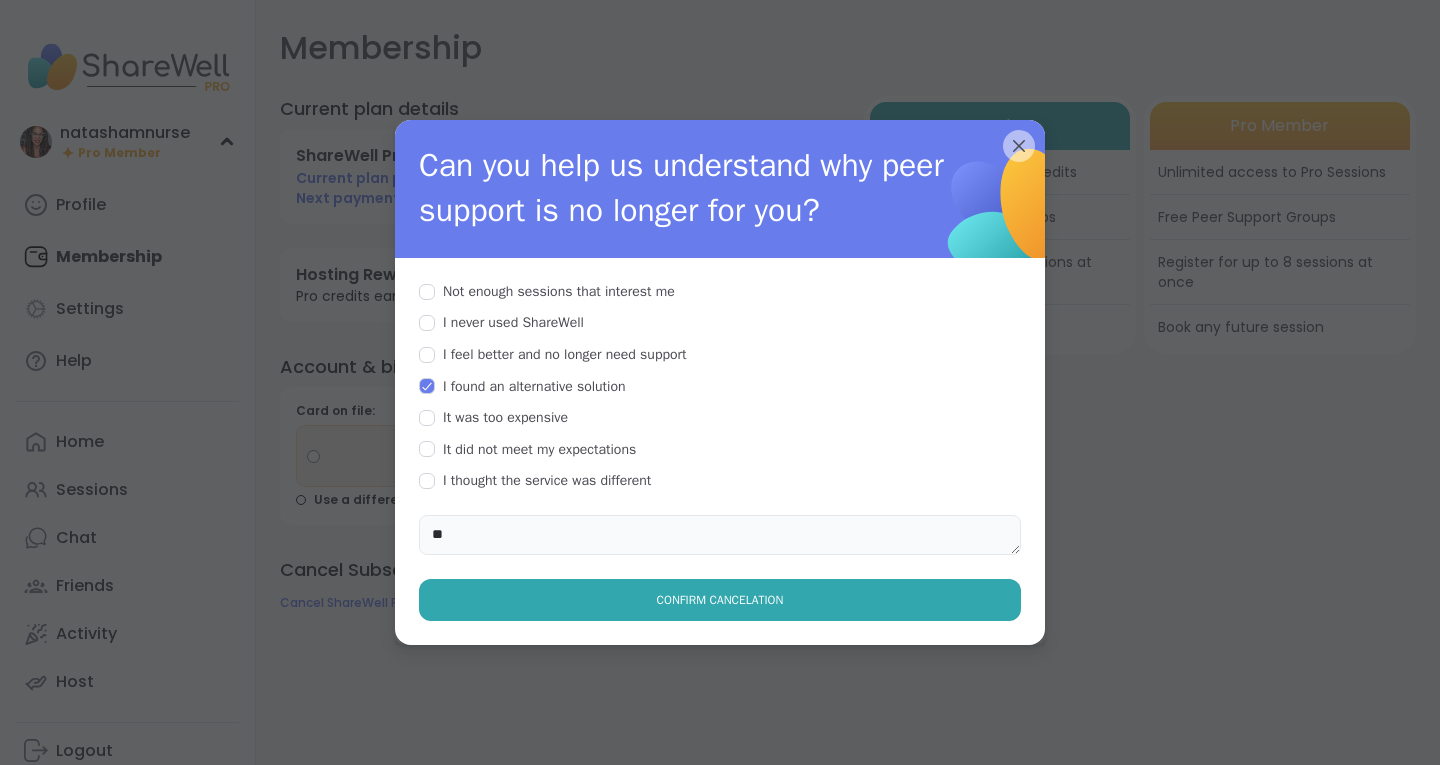 type on "*" 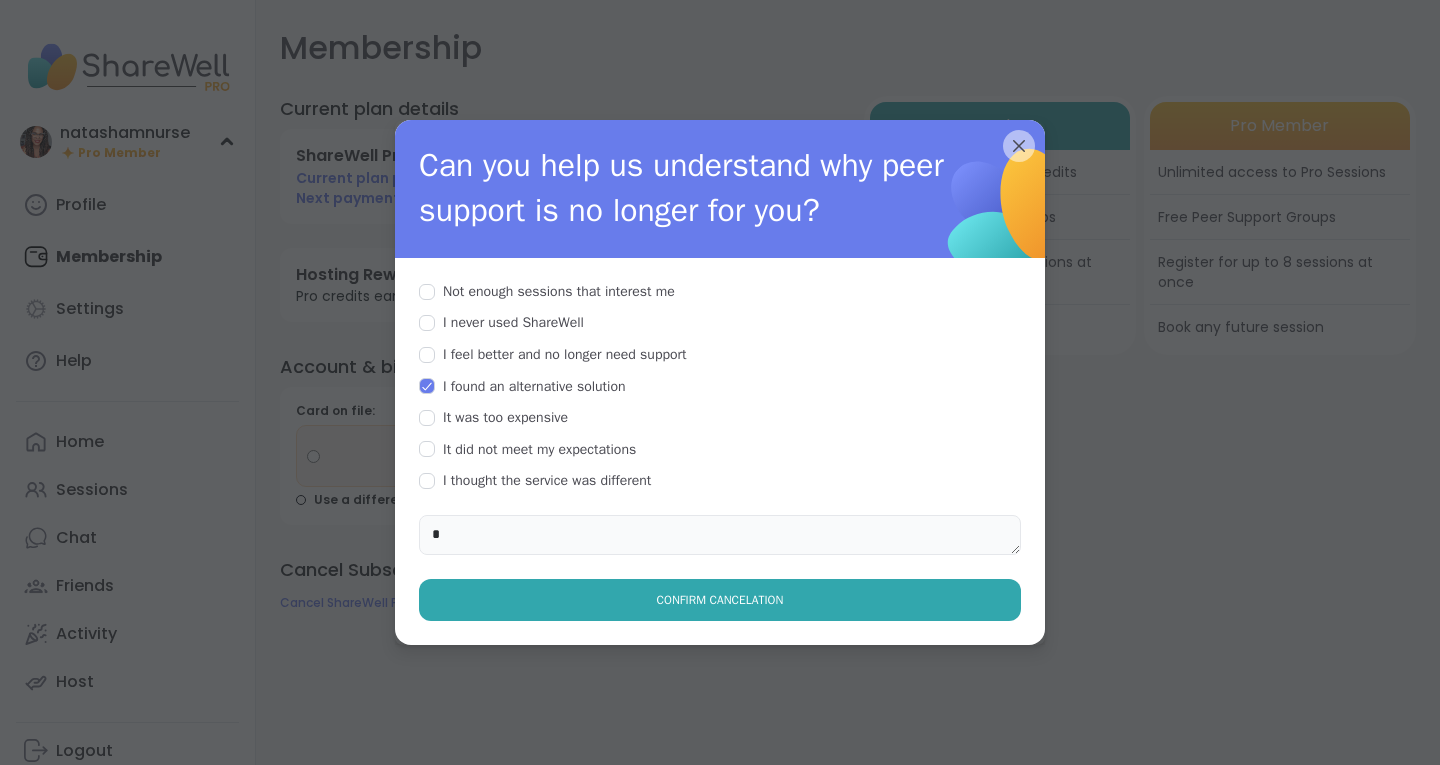 type 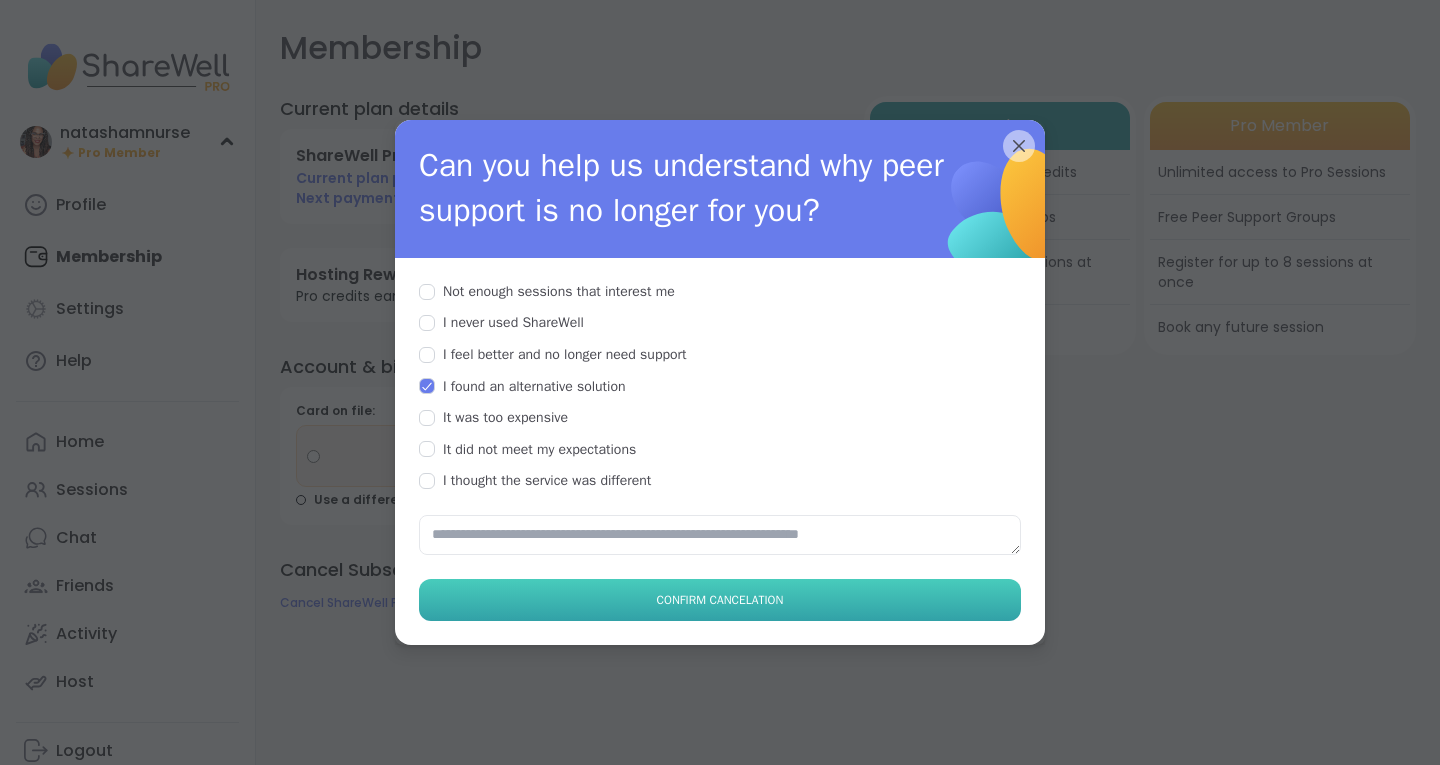 click on "Confirm Cancelation" at bounding box center (720, 600) 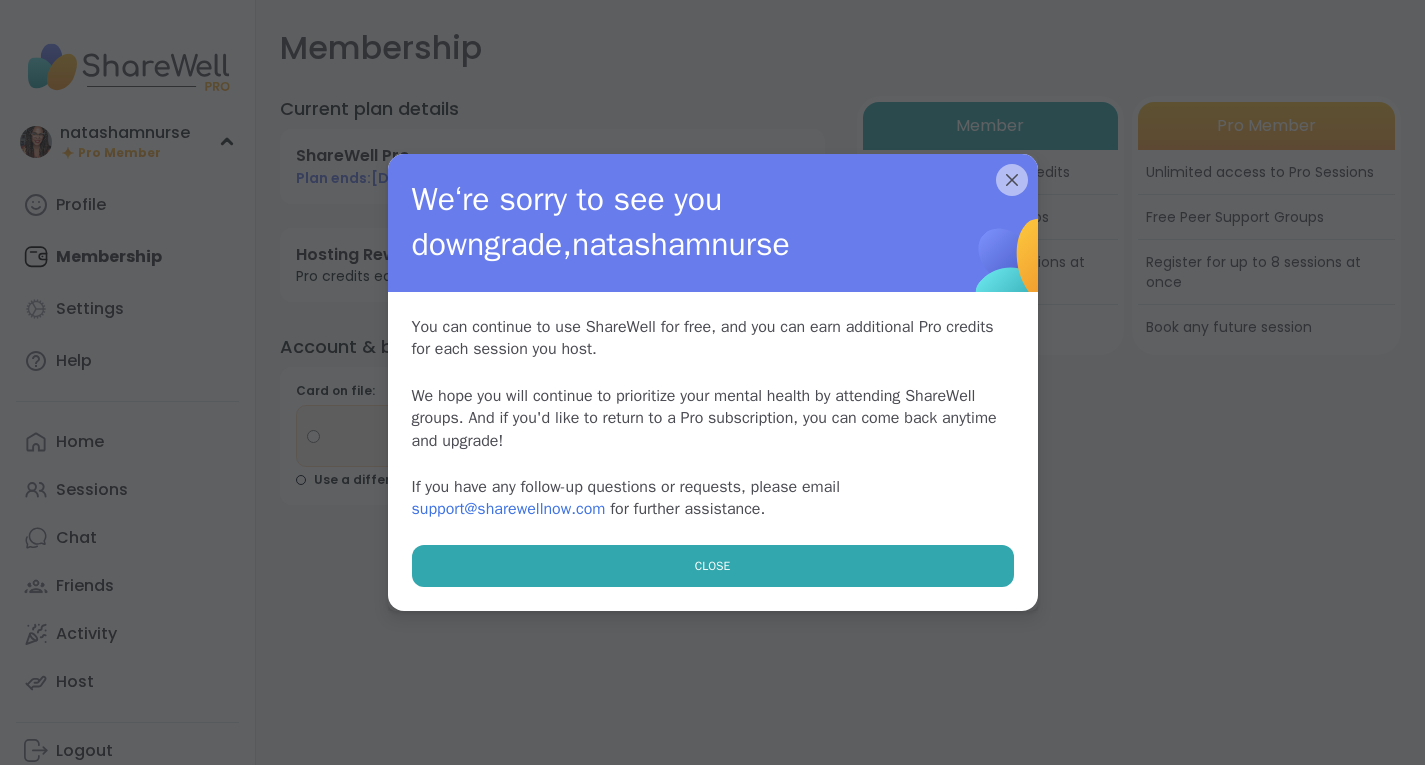 click on "Purchase Pro Session credits" at bounding box center (991, 172) 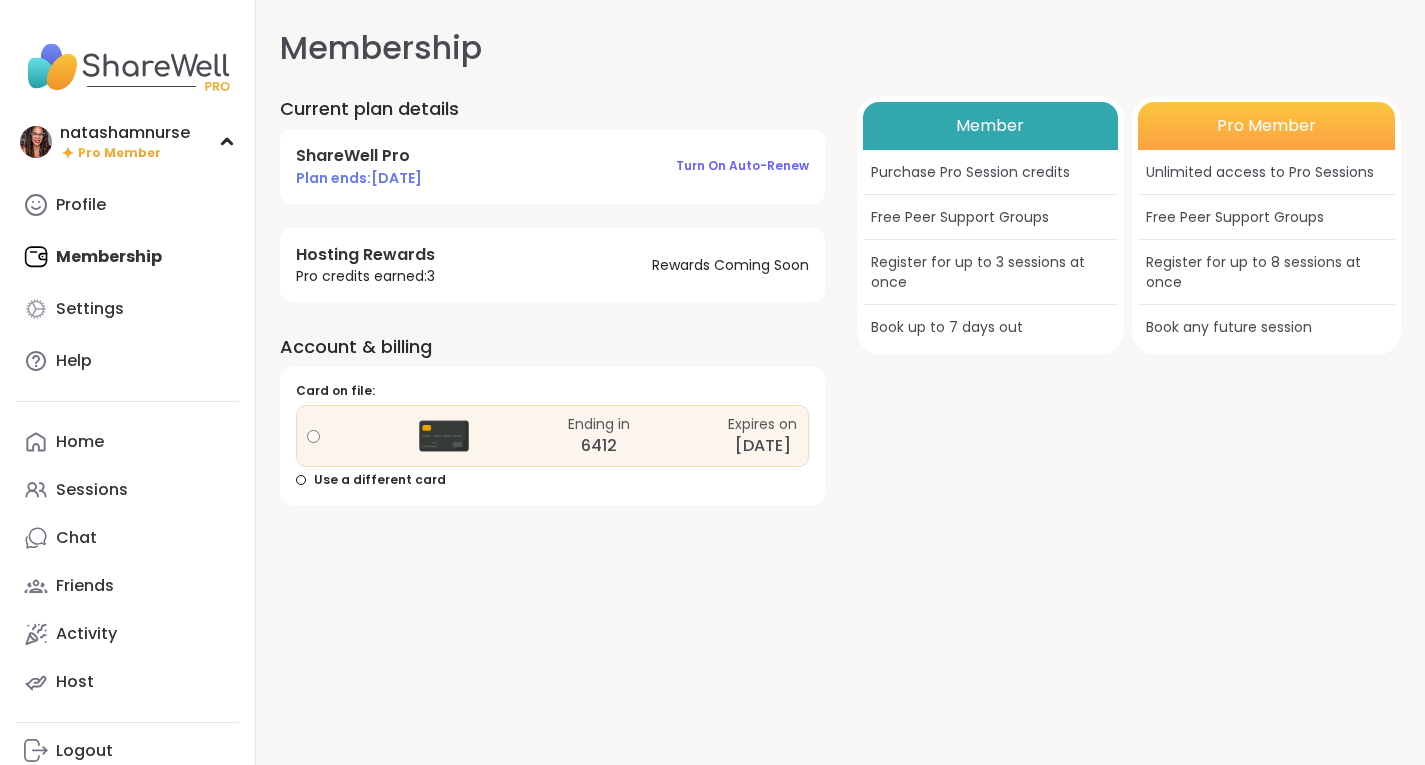 click on "Member Purchase Pro Session credits Free Peer Support Groups Register for up to 3 sessions at once Book up to 7 days out Pro Member Unlimited access to Pro Sessions Free Peer Support Groups Register for up to 8 sessions at once Book any future session" at bounding box center [1129, 300] 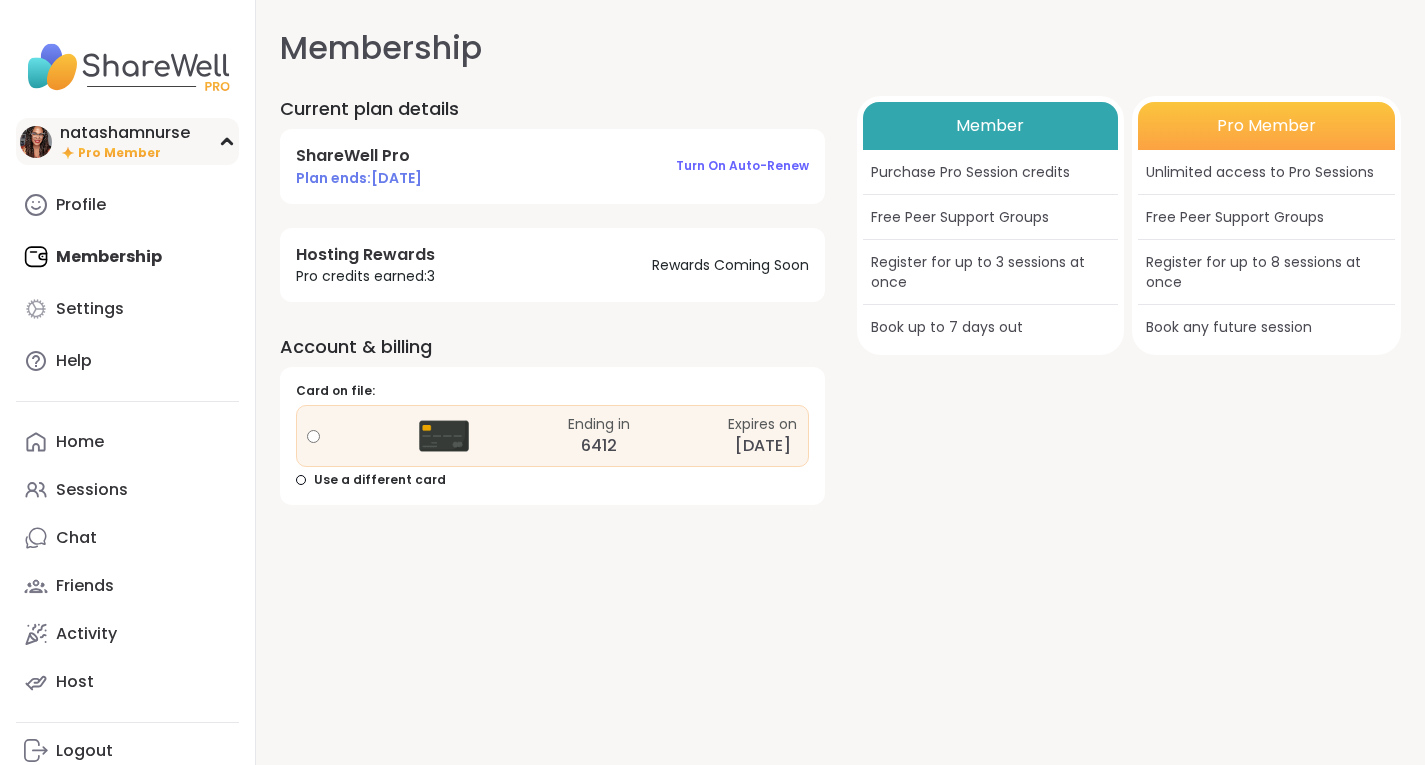 click on "natashamnurse" at bounding box center (125, 133) 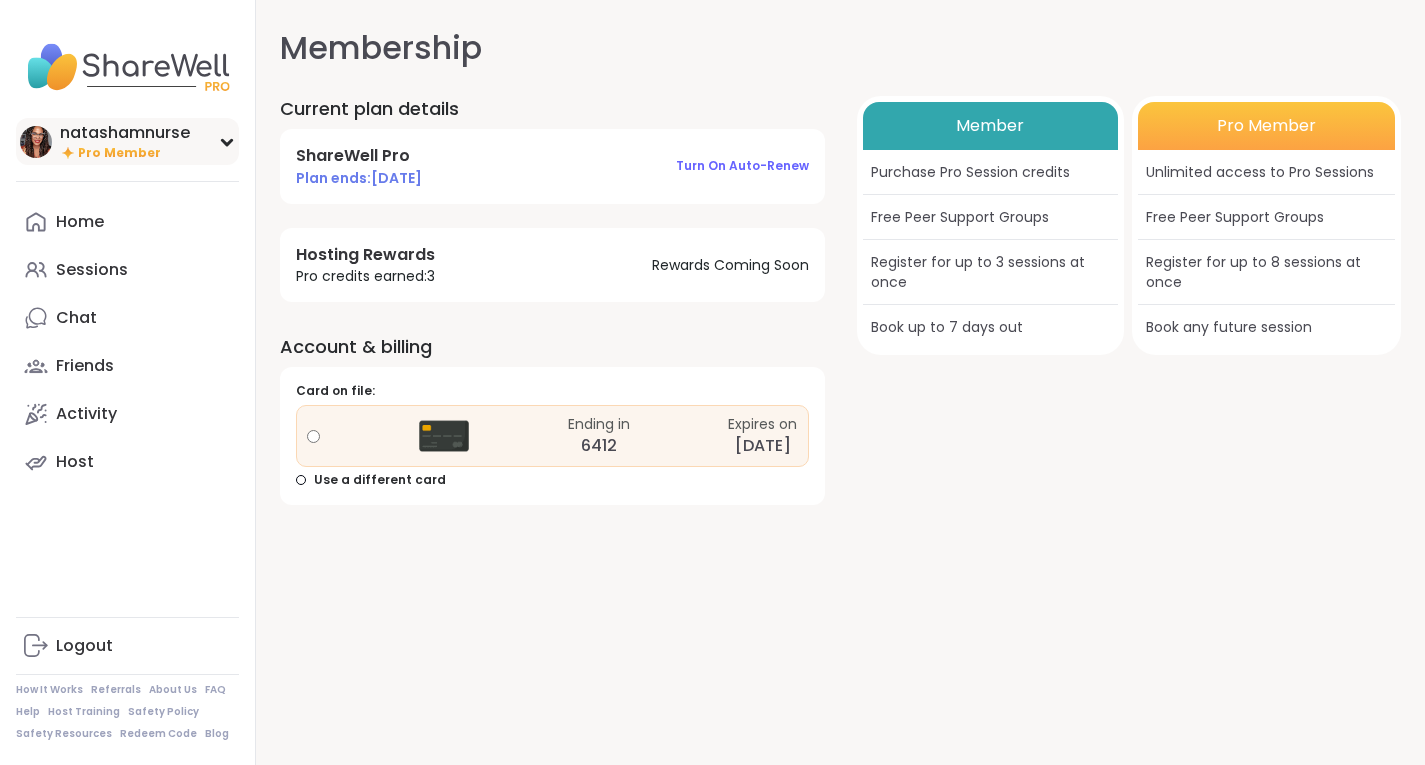 click on "natashamnurse" at bounding box center [125, 133] 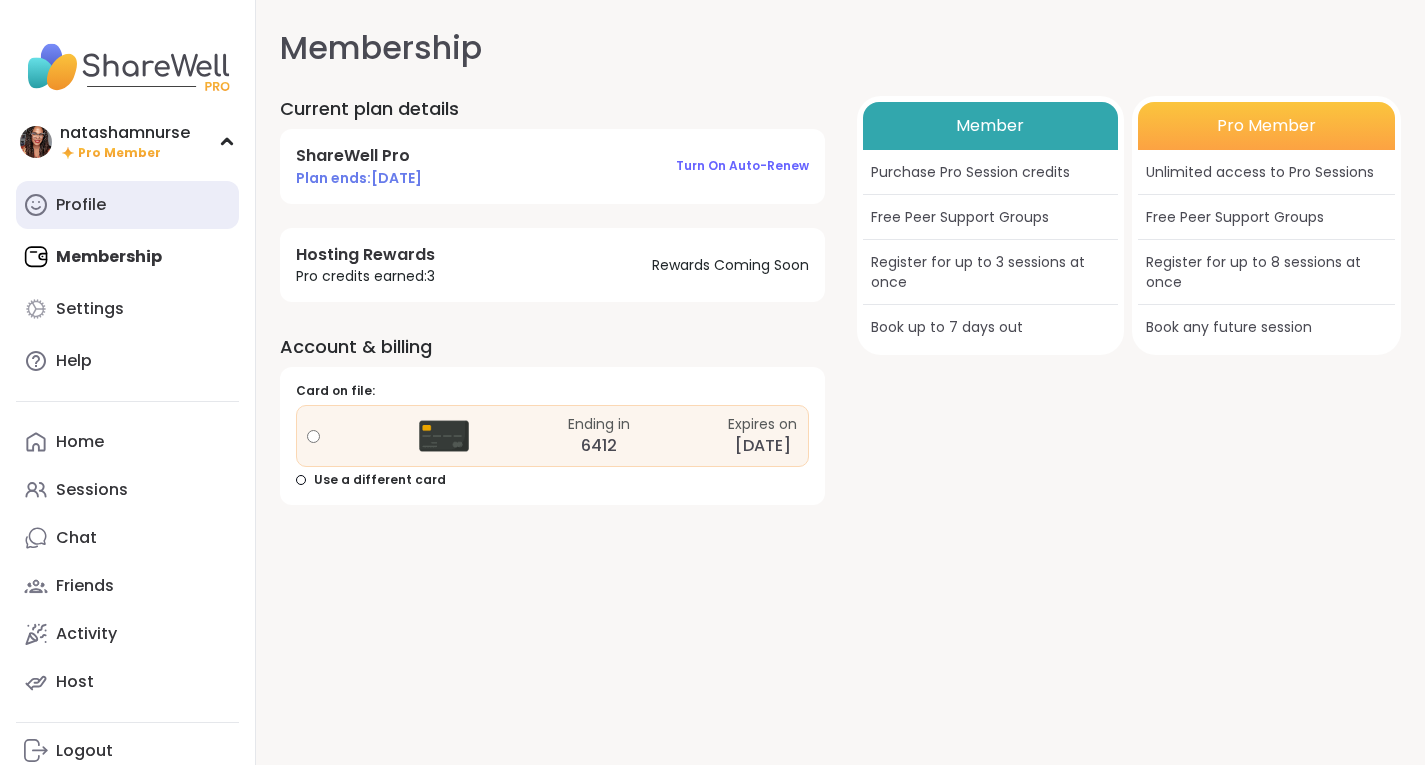 click on "Profile" at bounding box center [127, 205] 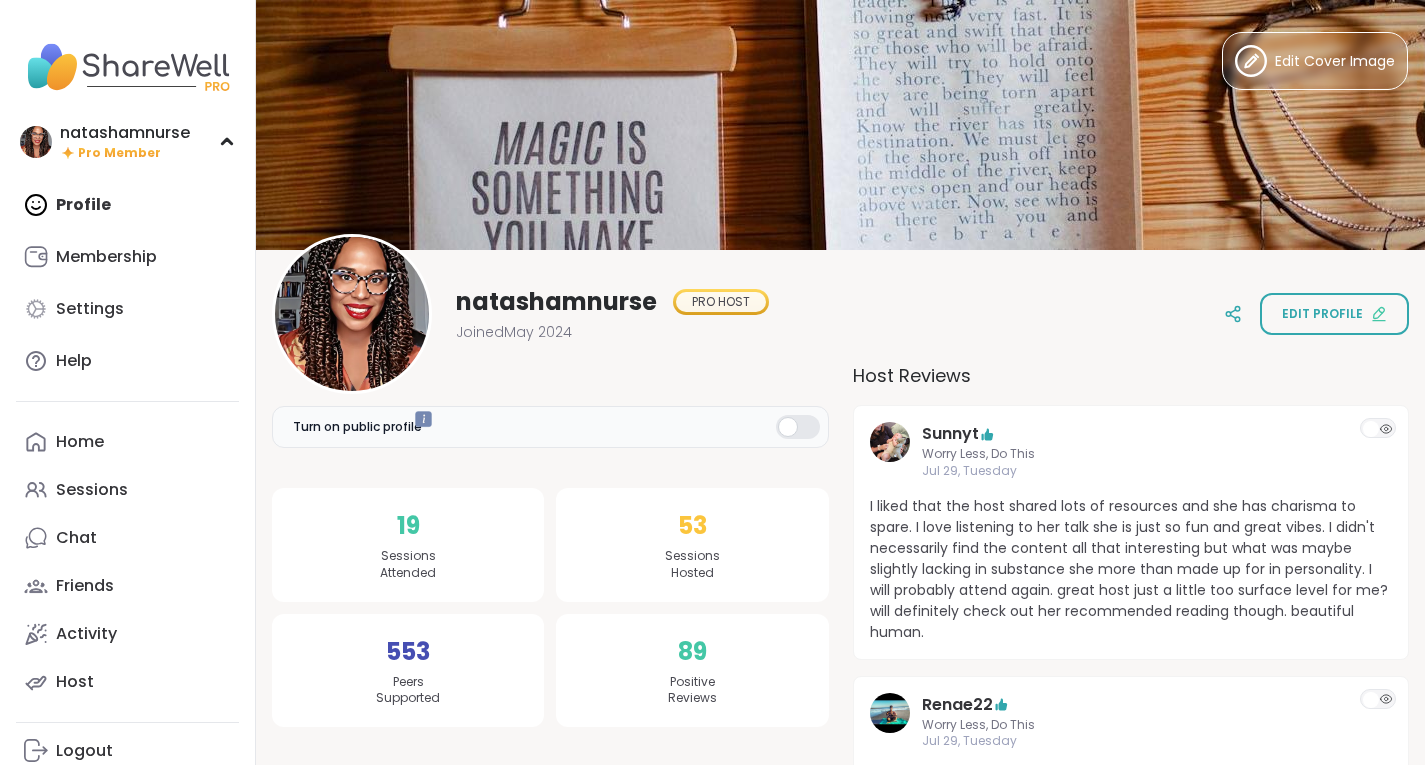 scroll, scrollTop: 0, scrollLeft: 0, axis: both 